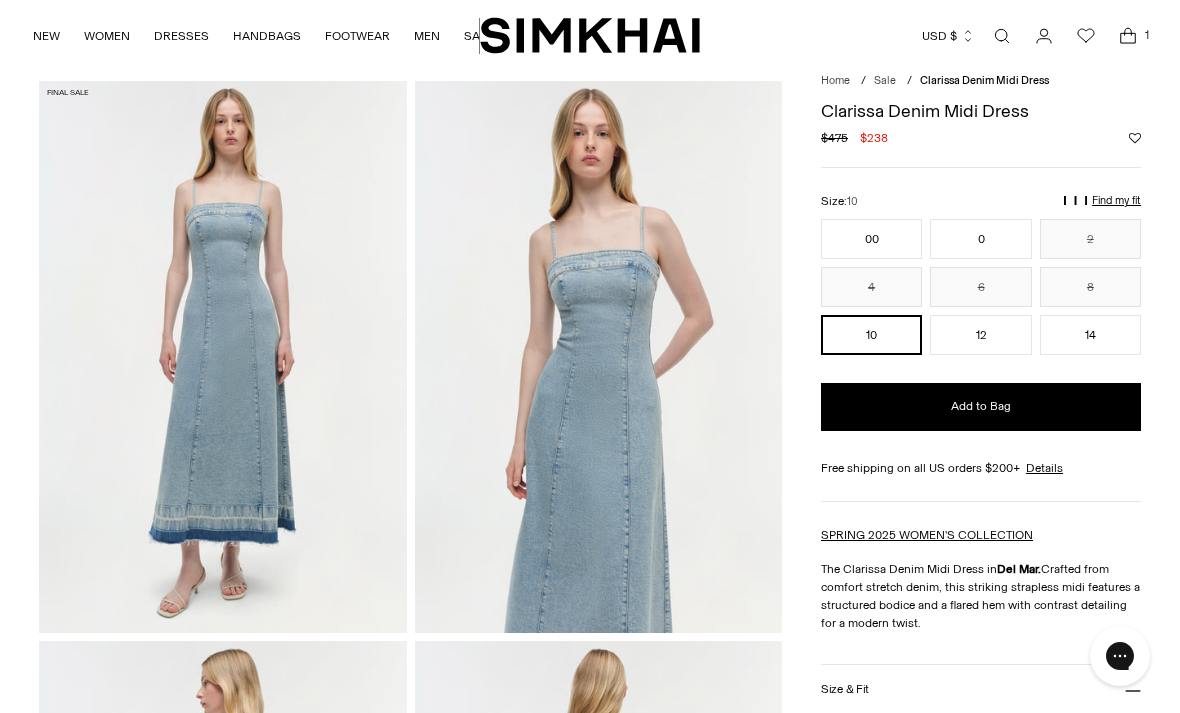 scroll, scrollTop: 0, scrollLeft: 0, axis: both 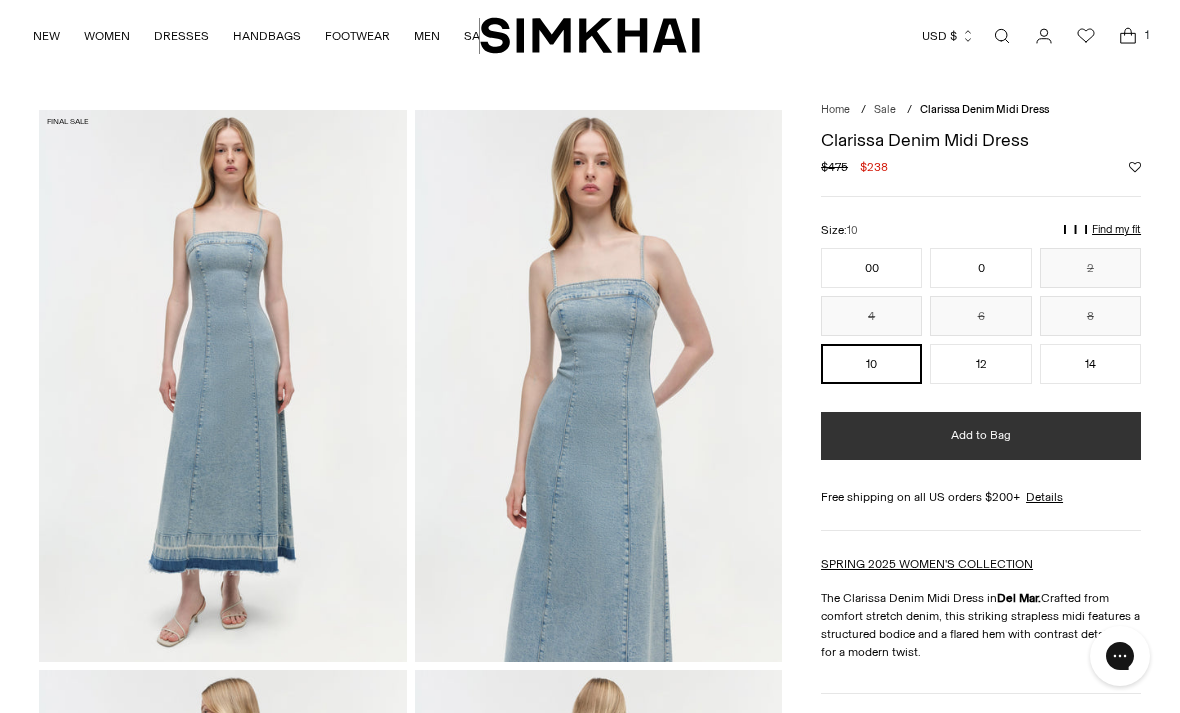 click on "Add to Bag" at bounding box center [981, 436] 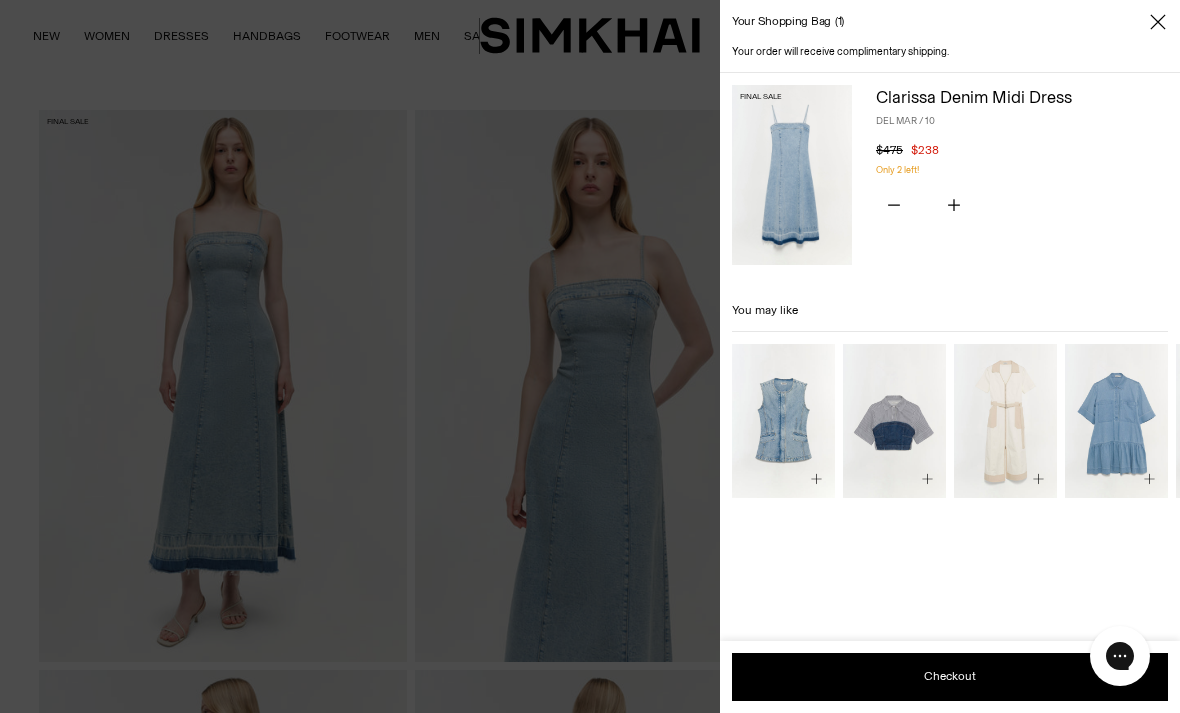 click at bounding box center (590, 356) 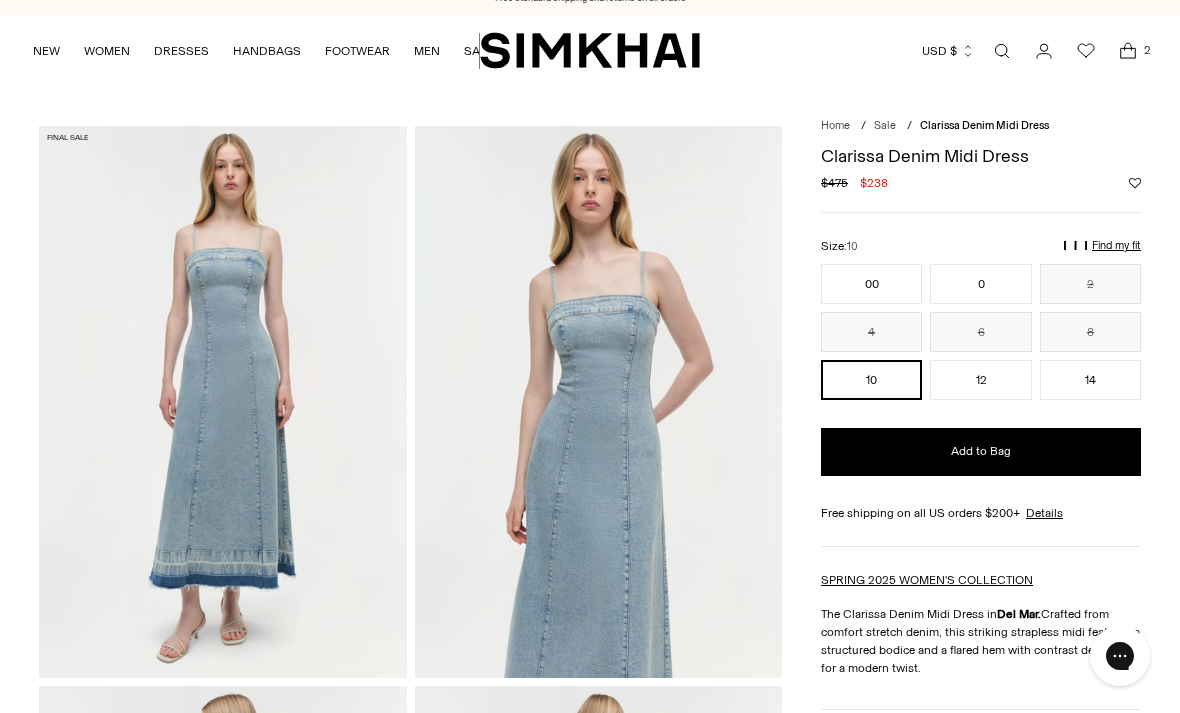 scroll, scrollTop: 0, scrollLeft: 0, axis: both 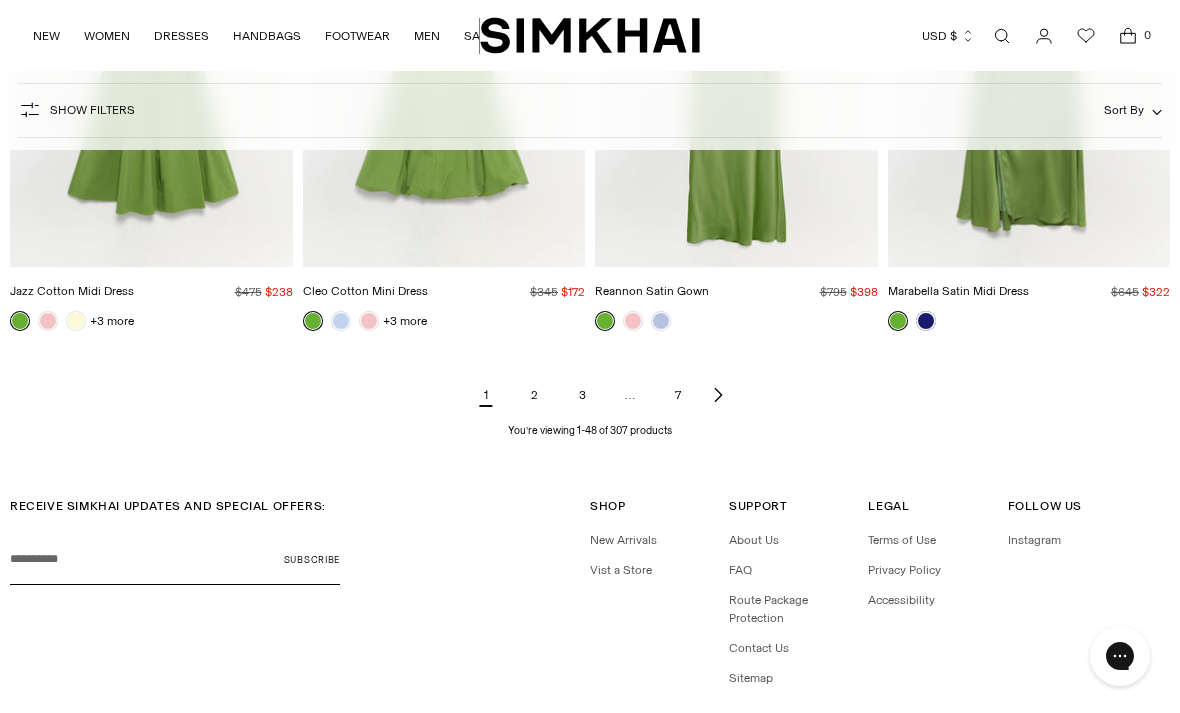 click on "2" at bounding box center (534, 395) 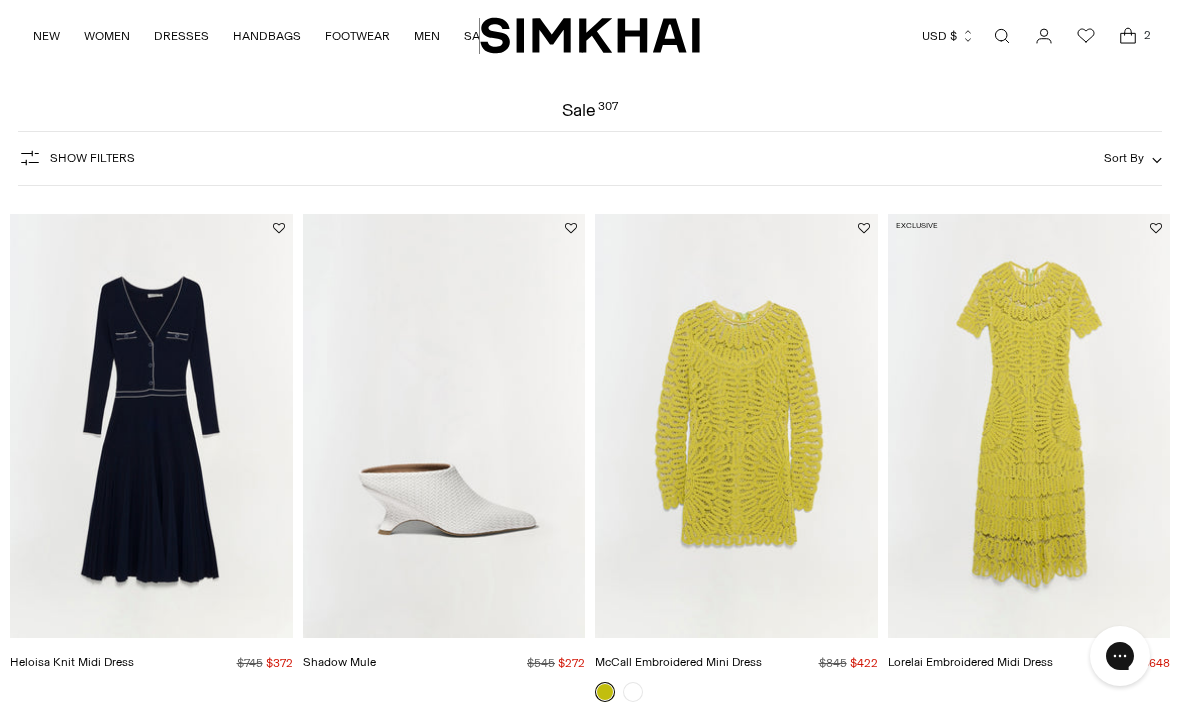 scroll, scrollTop: 0, scrollLeft: 0, axis: both 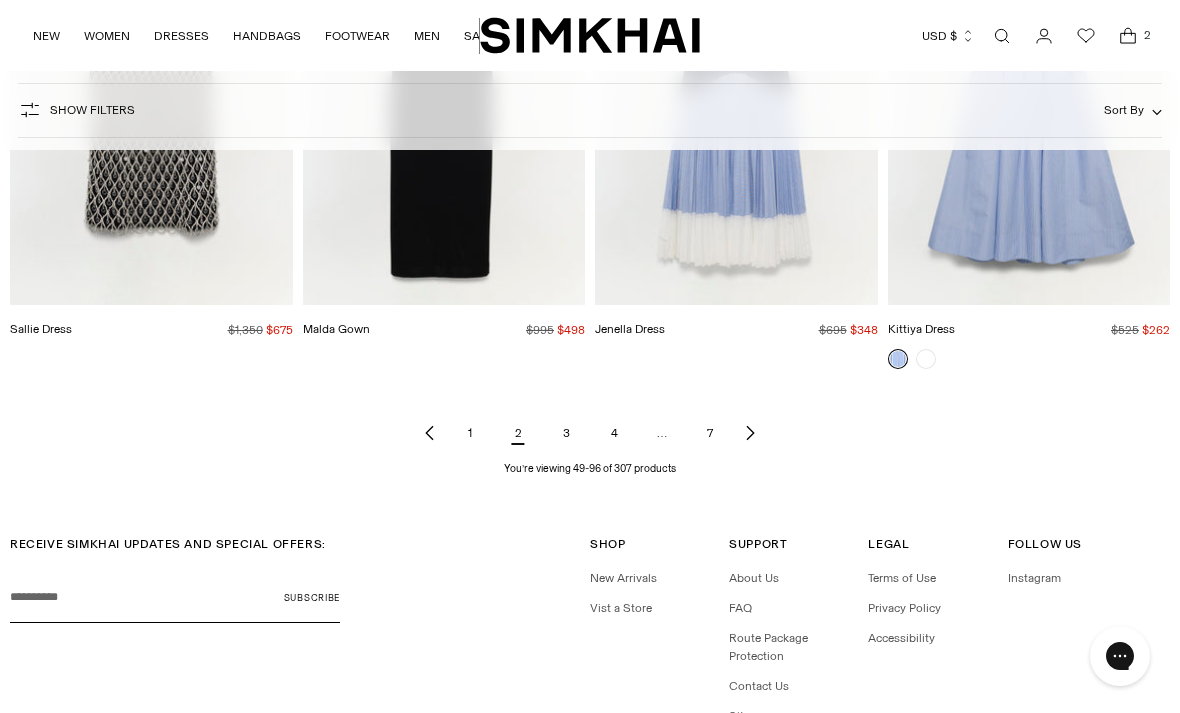 click on "3" at bounding box center (566, 433) 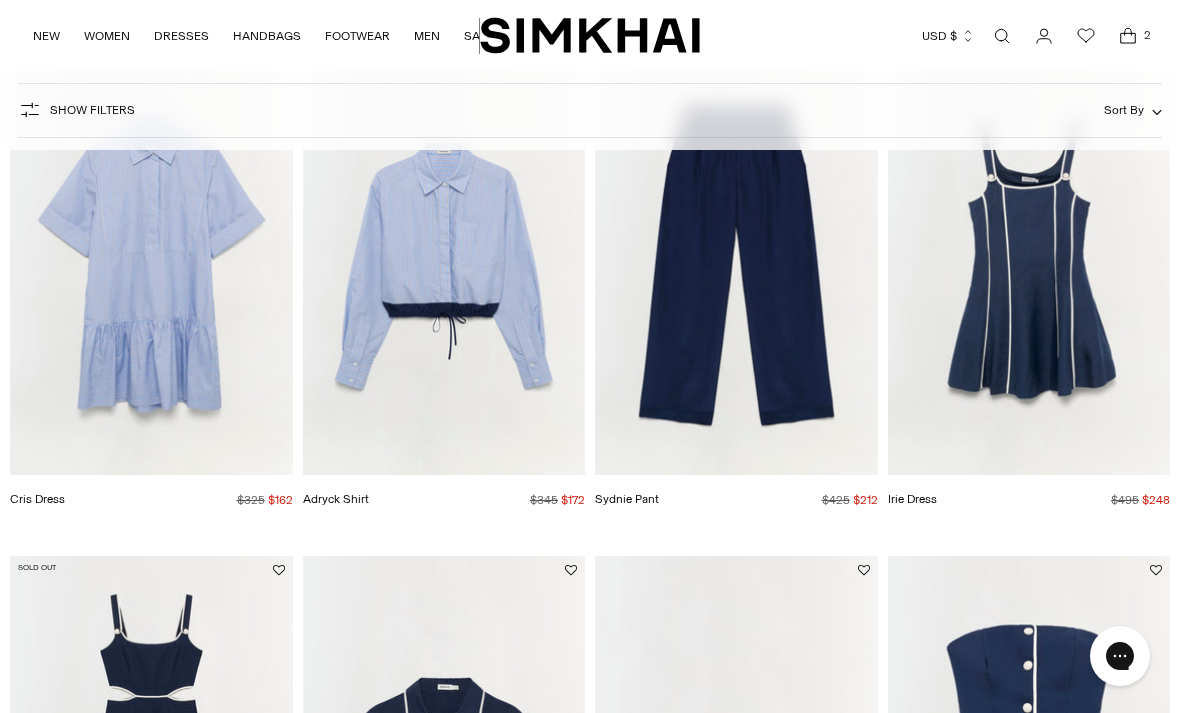 scroll, scrollTop: 256, scrollLeft: 0, axis: vertical 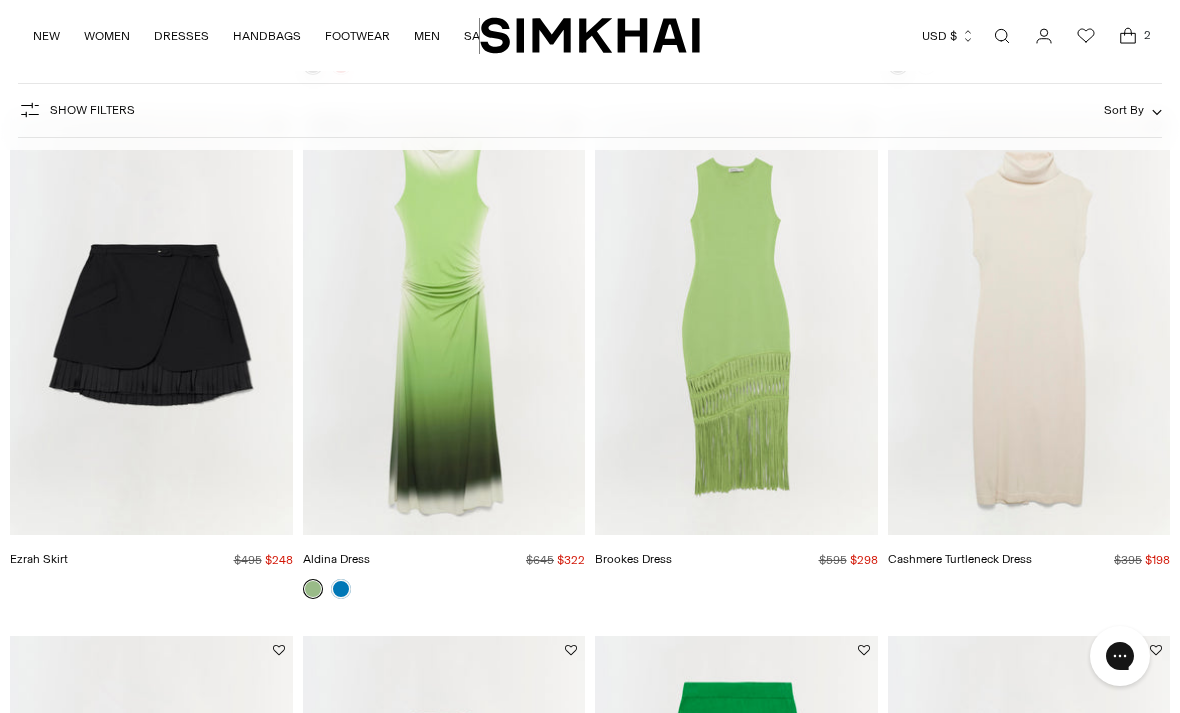 click at bounding box center (1029, 324) 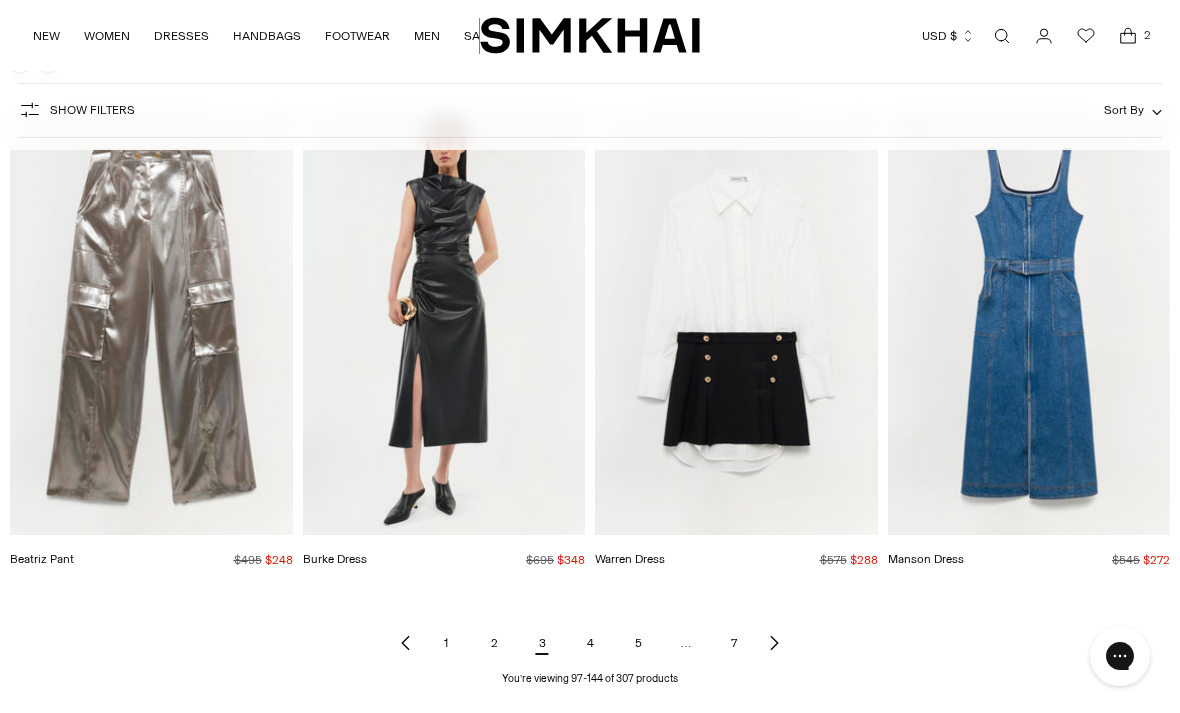 scroll, scrollTop: 5868, scrollLeft: 0, axis: vertical 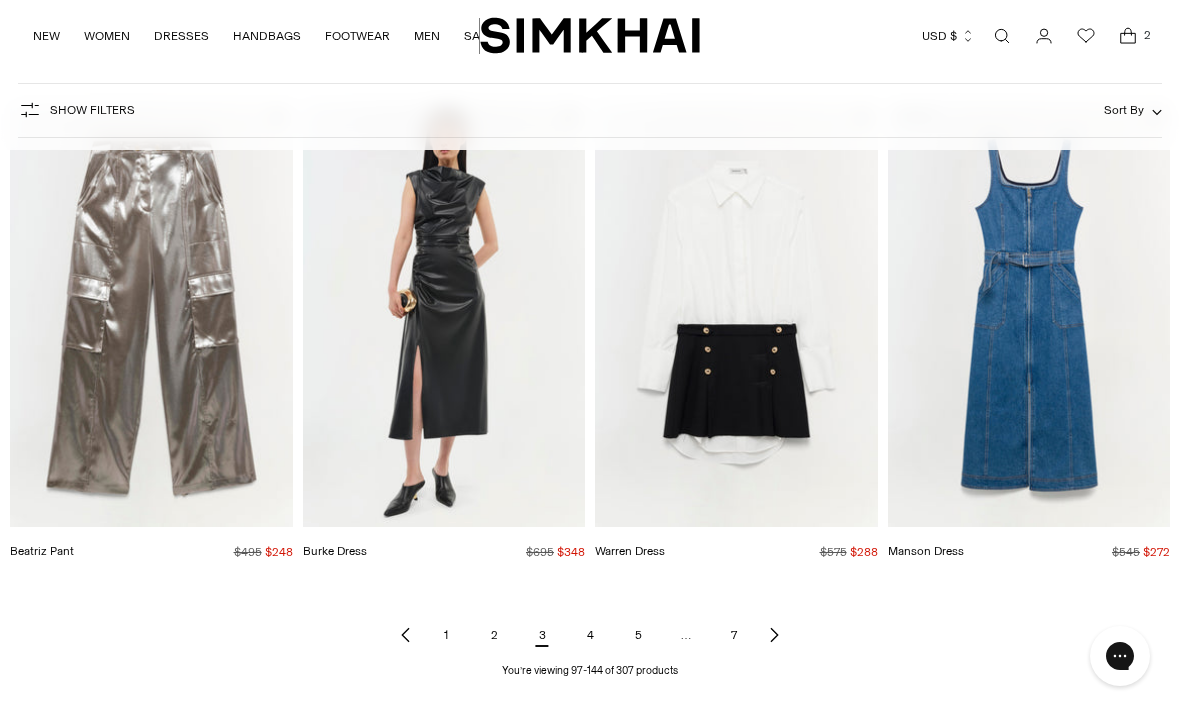 click on "4" at bounding box center [590, 635] 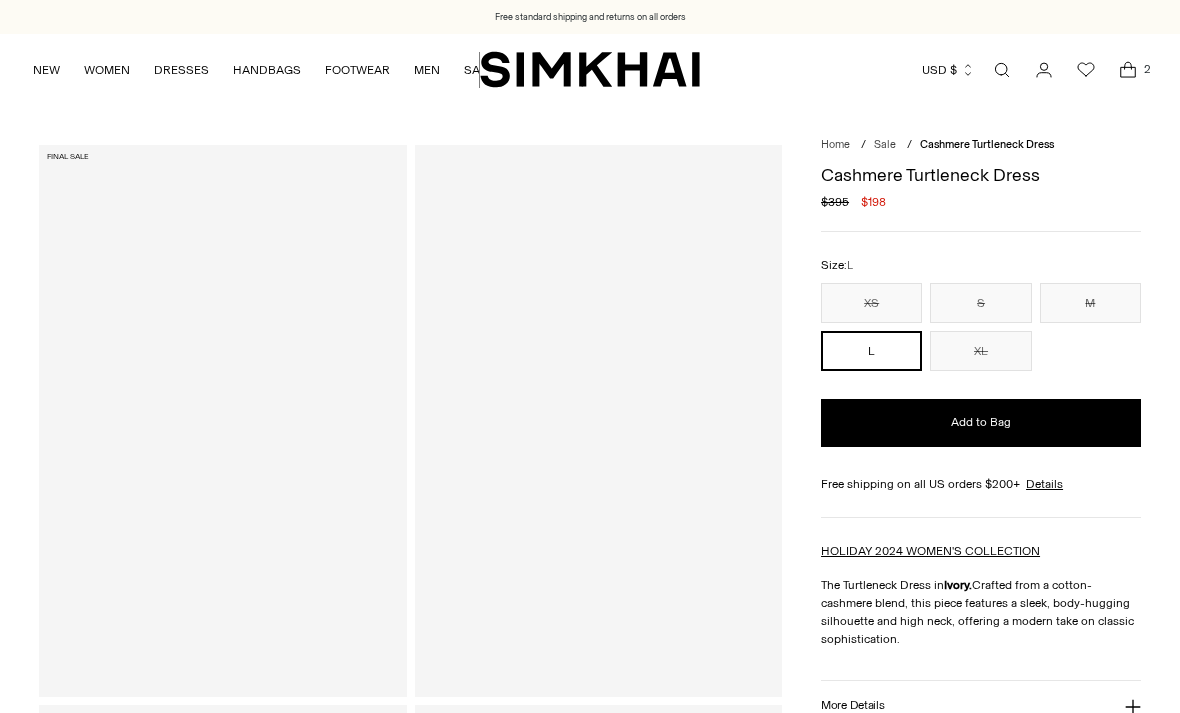 scroll, scrollTop: 0, scrollLeft: 0, axis: both 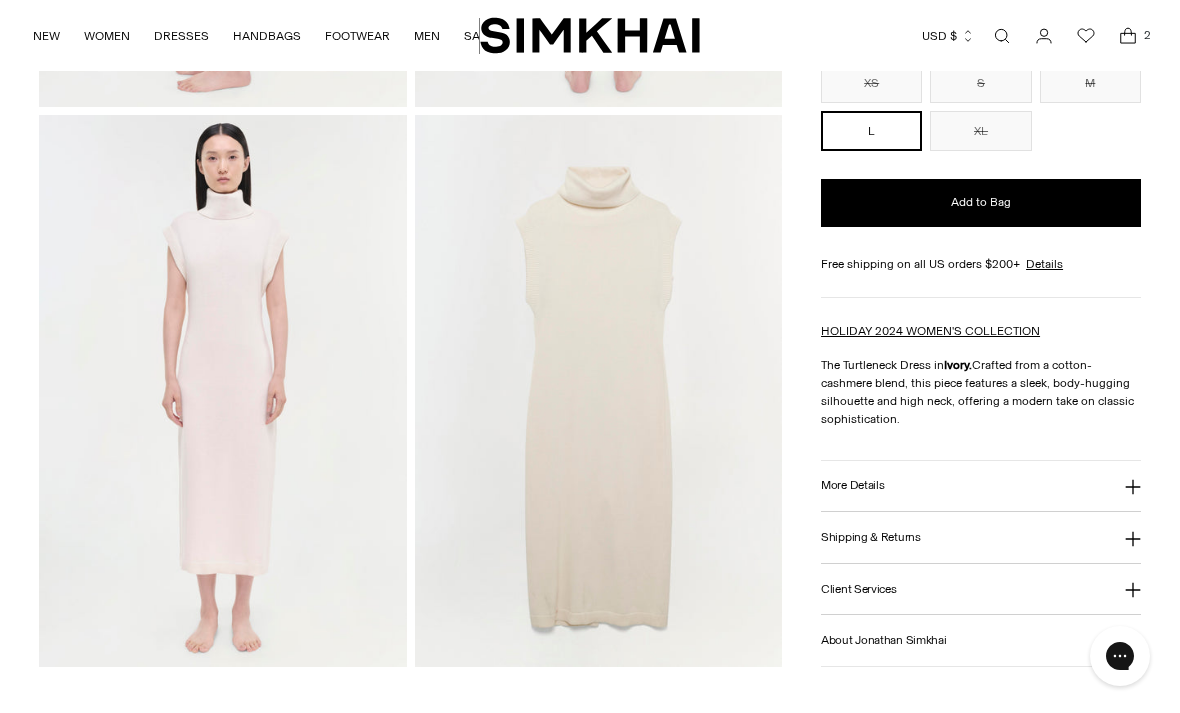 click 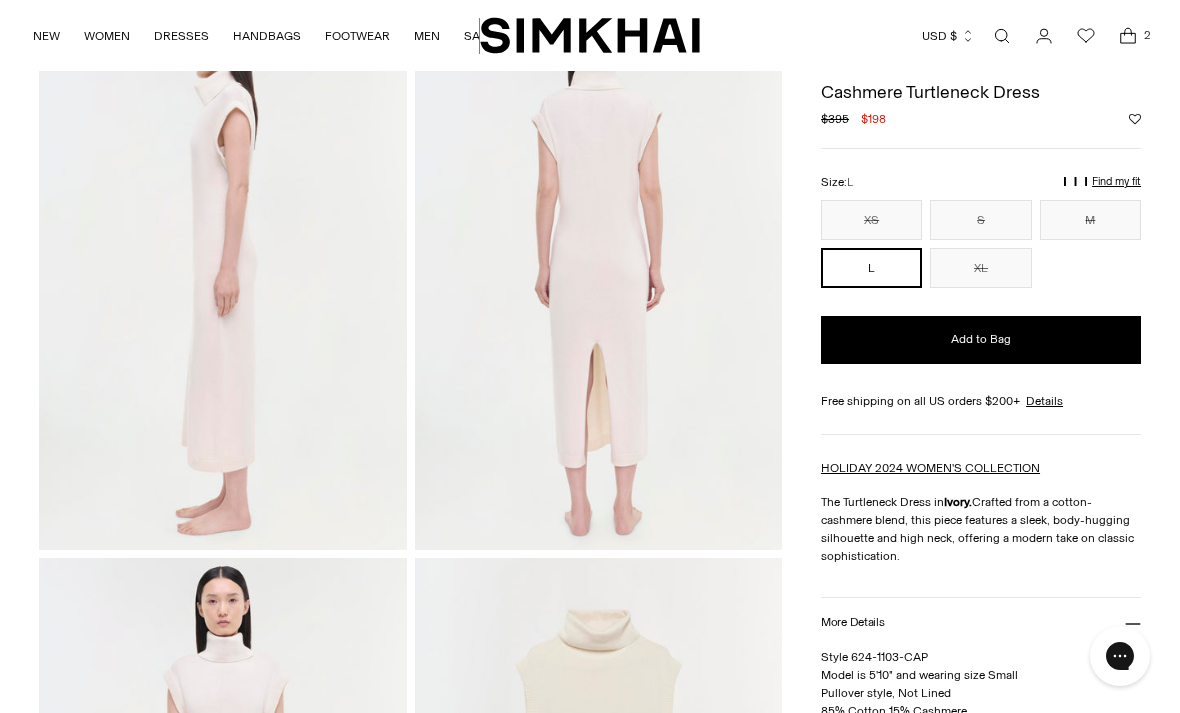 scroll, scrollTop: 673, scrollLeft: 0, axis: vertical 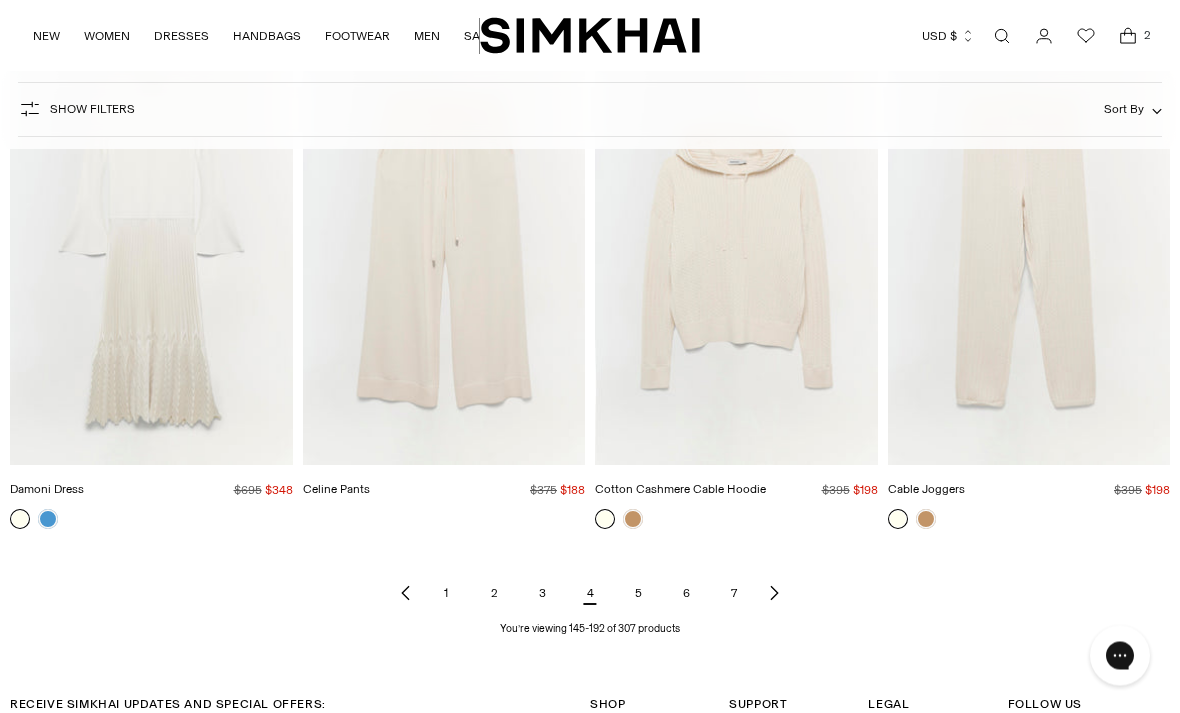 click on "5" at bounding box center [638, 594] 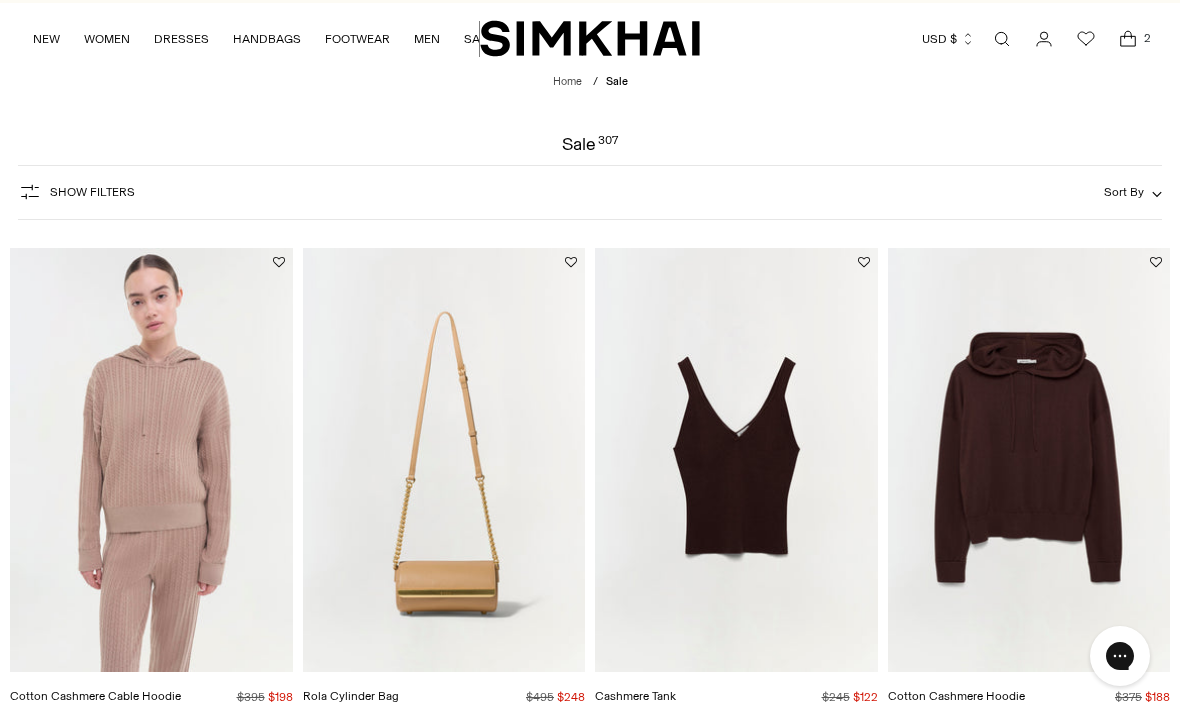 scroll, scrollTop: 64, scrollLeft: 0, axis: vertical 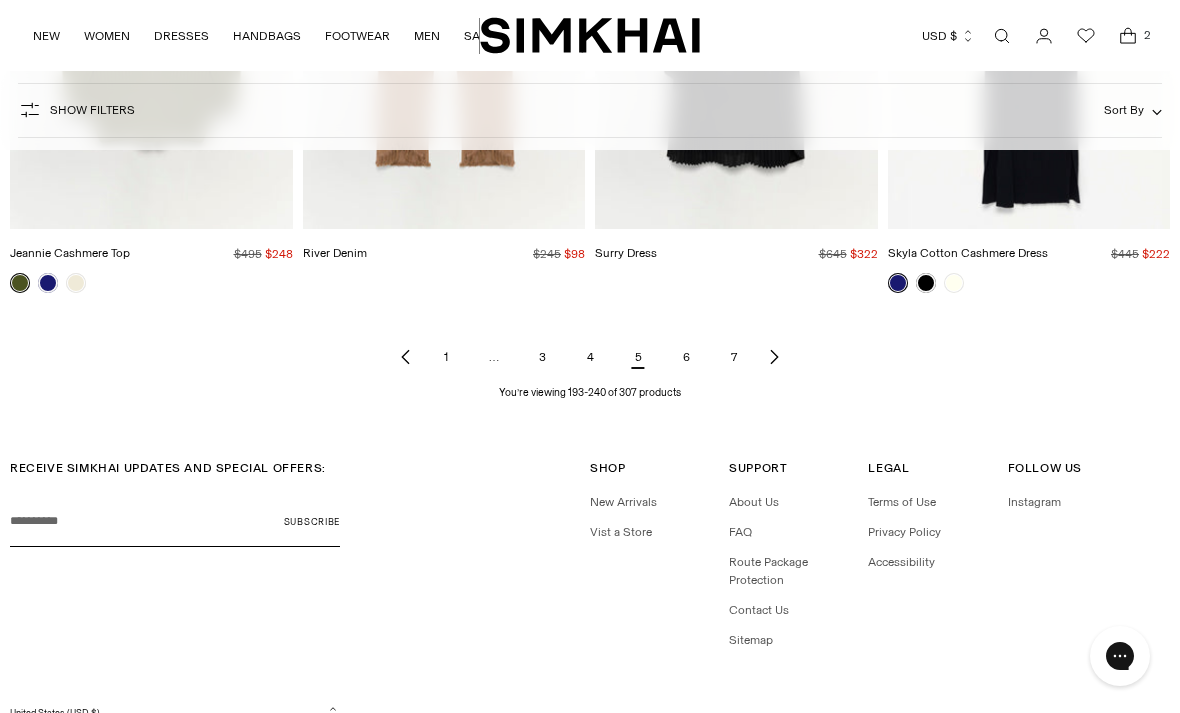 click on "6" at bounding box center (686, 357) 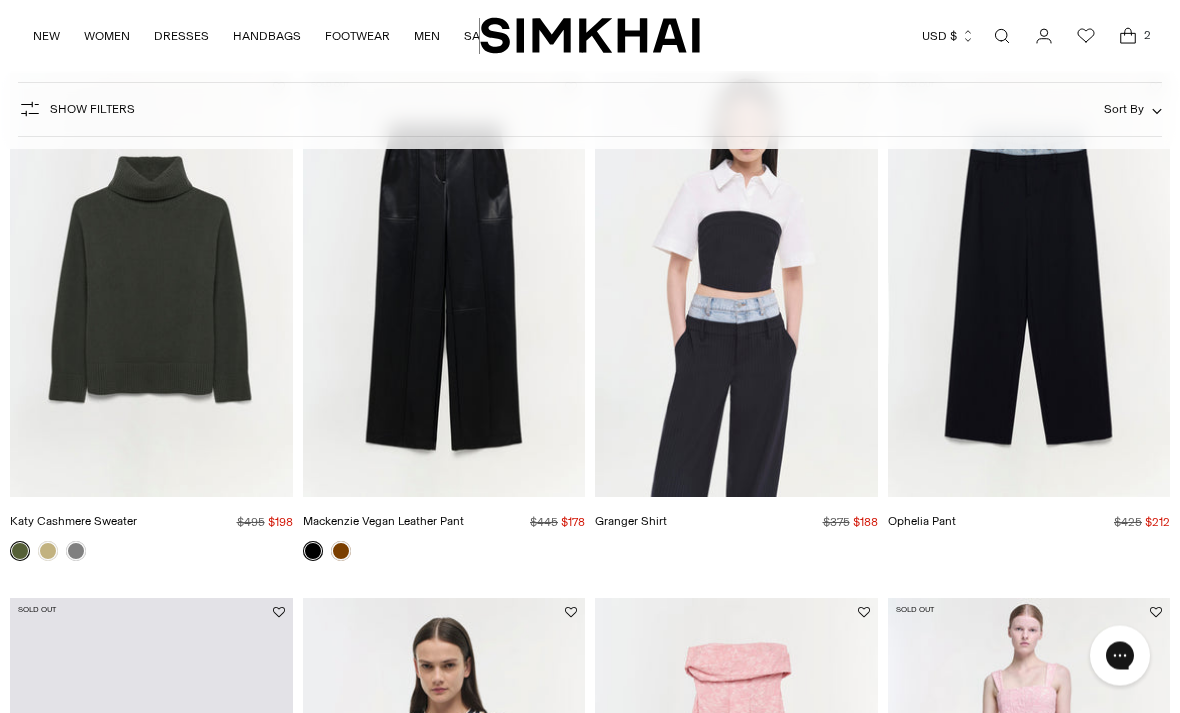 scroll, scrollTop: 247, scrollLeft: 0, axis: vertical 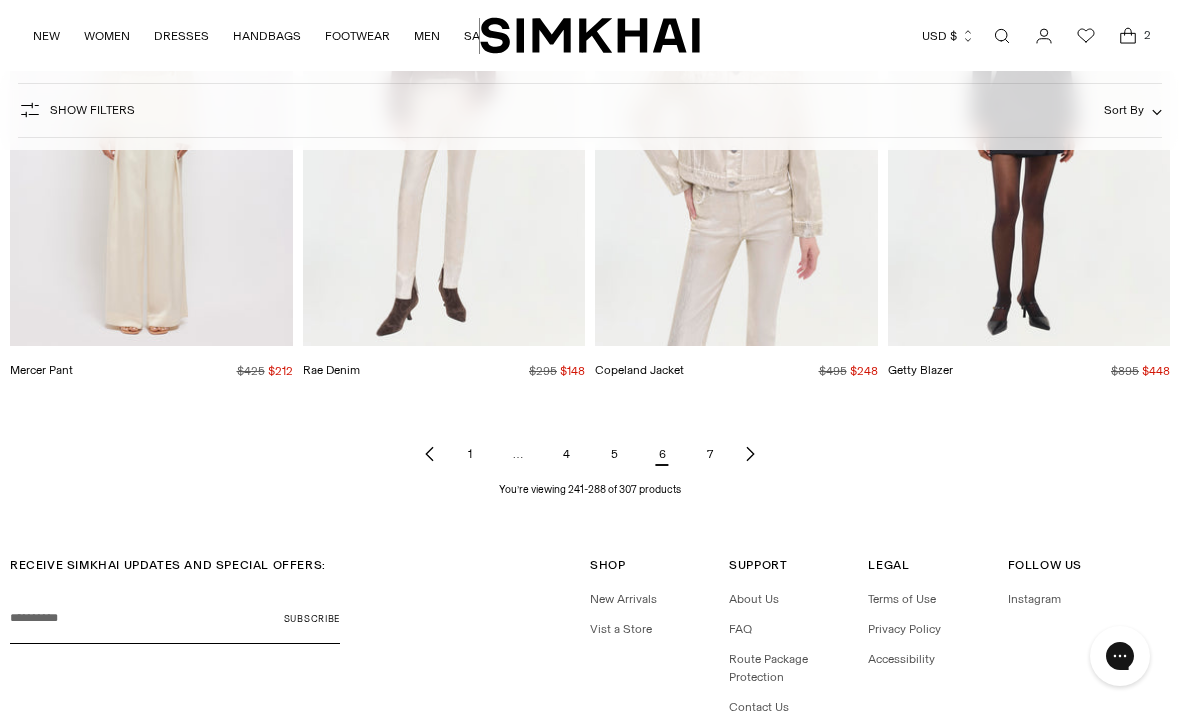 click on "7" at bounding box center [710, 454] 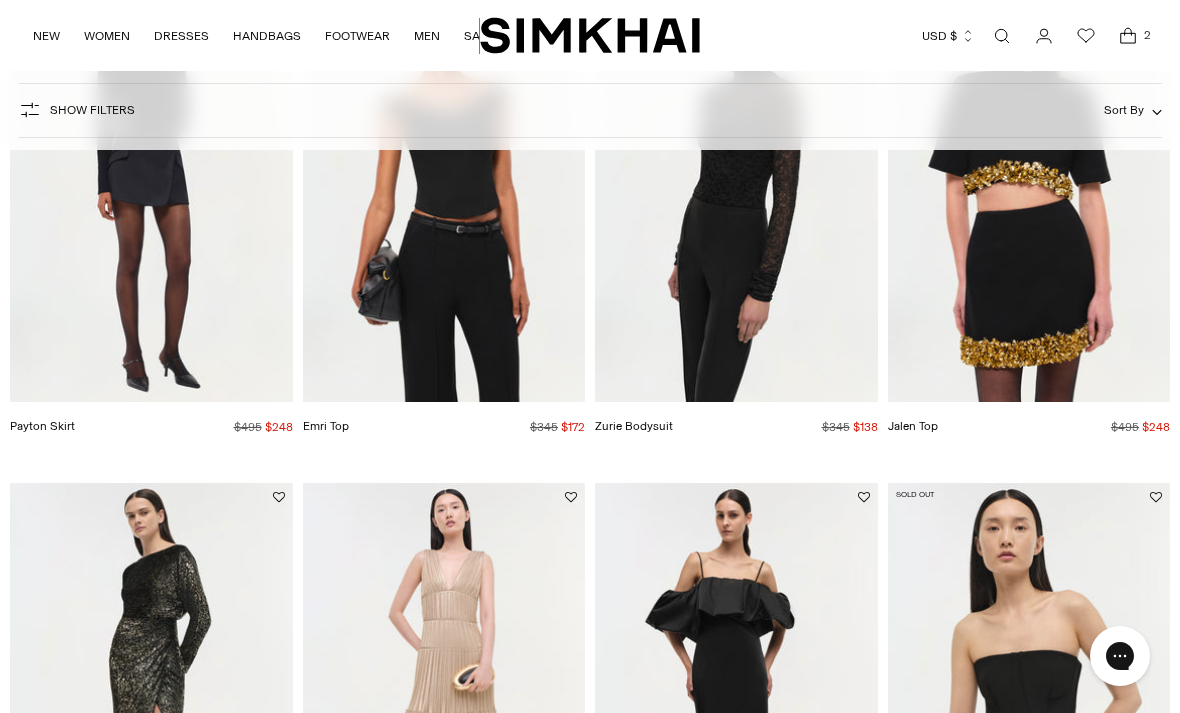 scroll, scrollTop: 308, scrollLeft: 0, axis: vertical 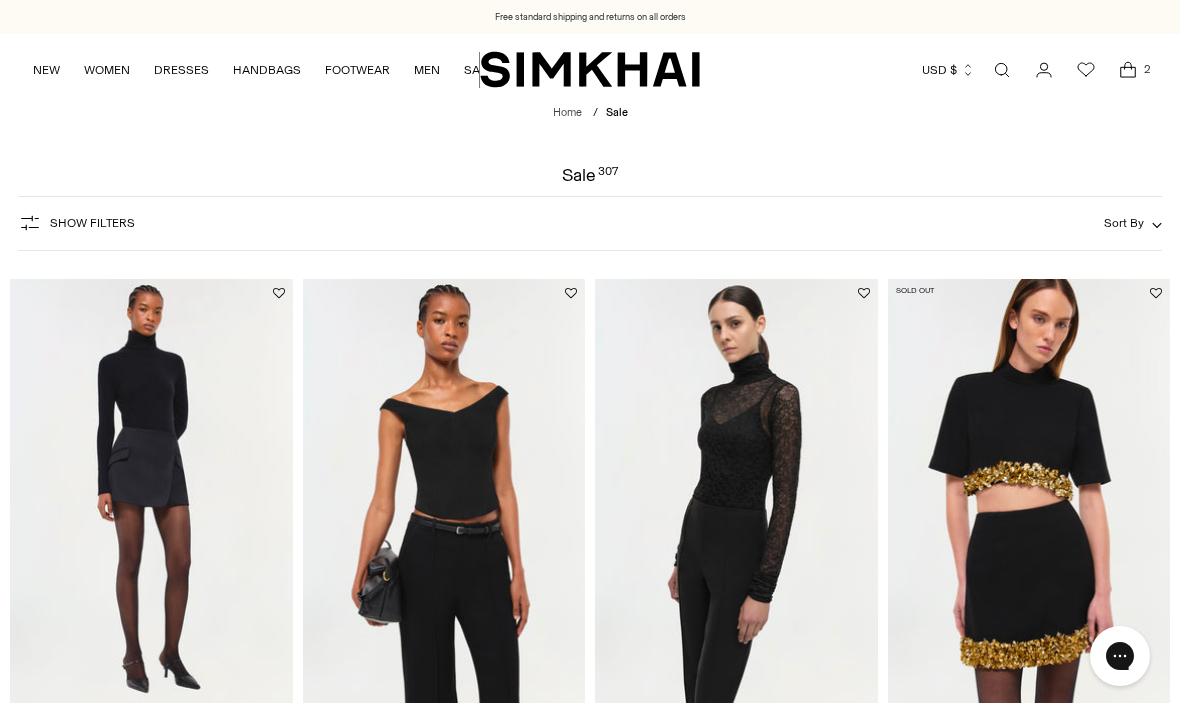 click 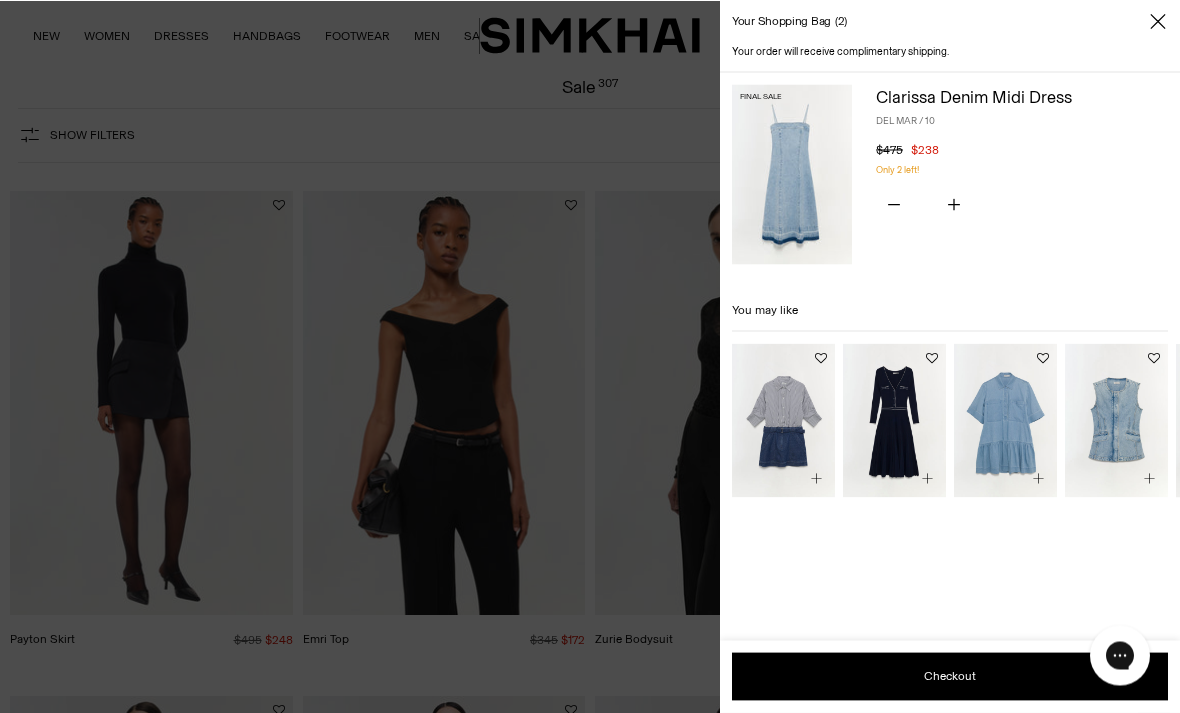 scroll, scrollTop: 117, scrollLeft: 0, axis: vertical 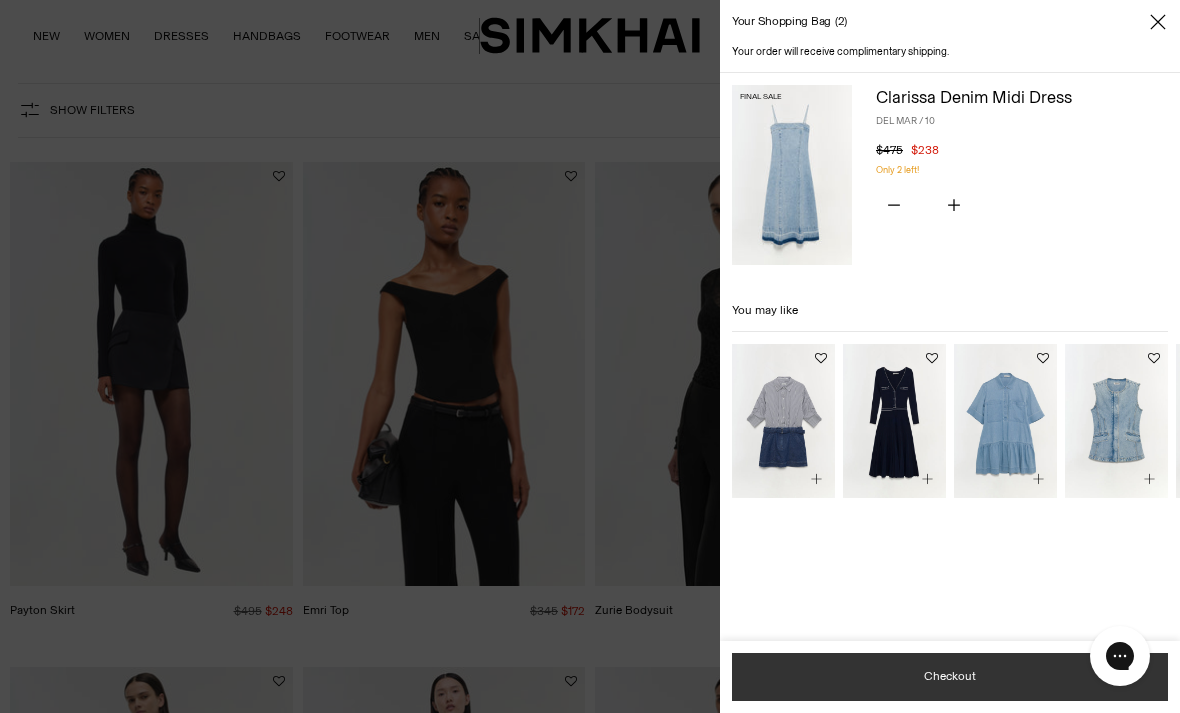 click on "Checkout" at bounding box center (950, 677) 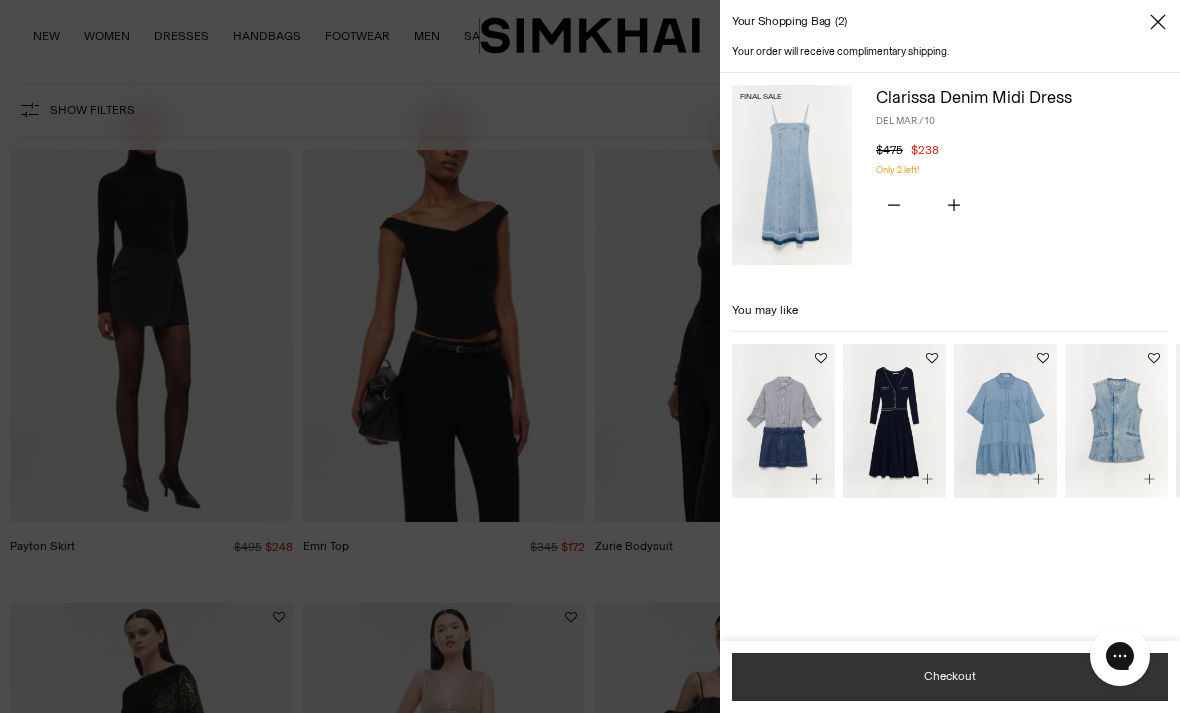 scroll, scrollTop: 107, scrollLeft: 0, axis: vertical 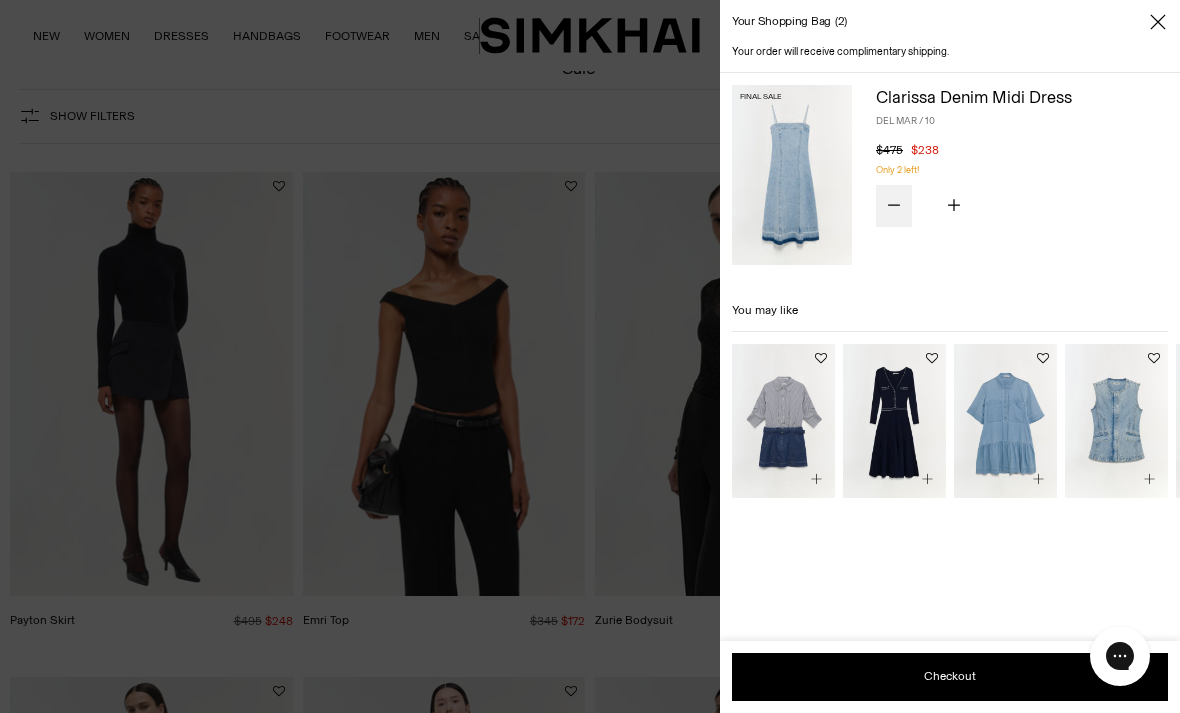 click at bounding box center [894, 206] 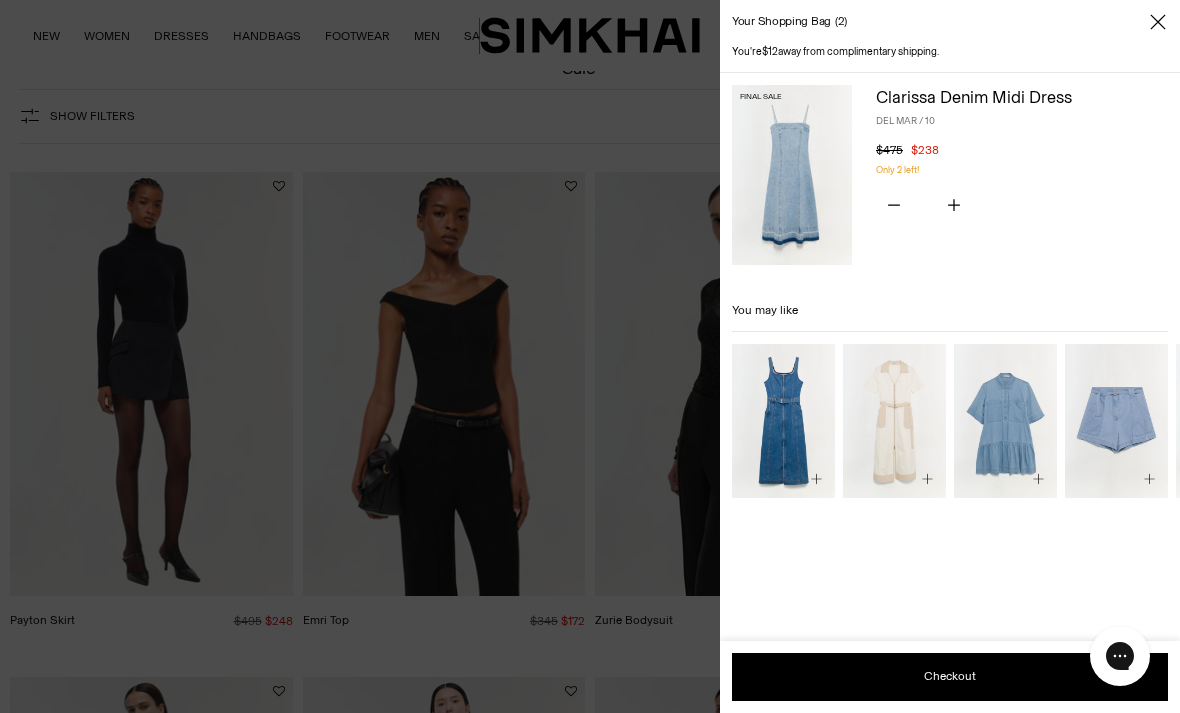 click 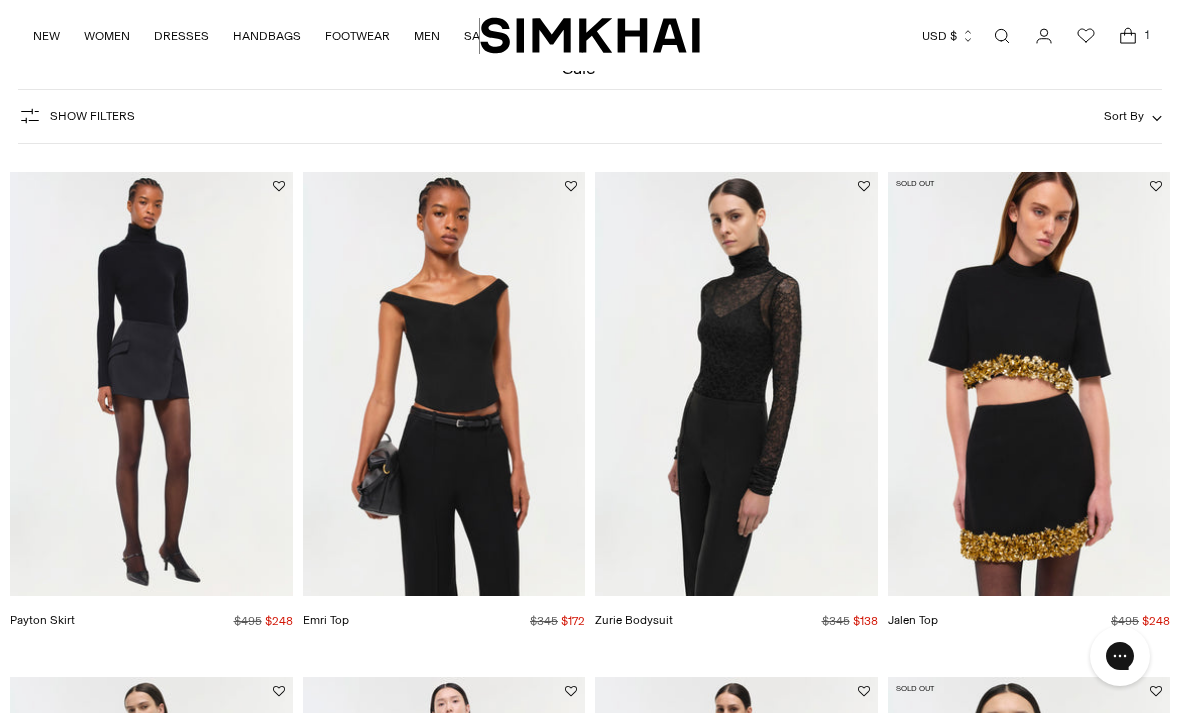 click at bounding box center [590, 35] 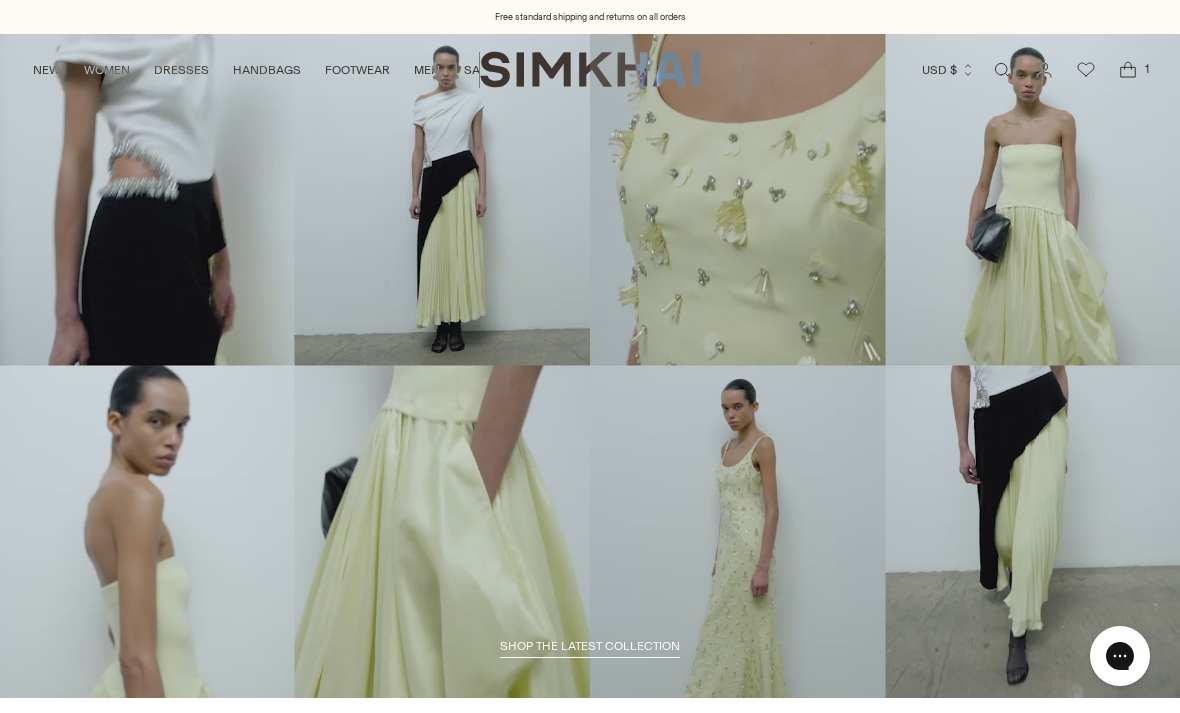 scroll, scrollTop: 0, scrollLeft: 0, axis: both 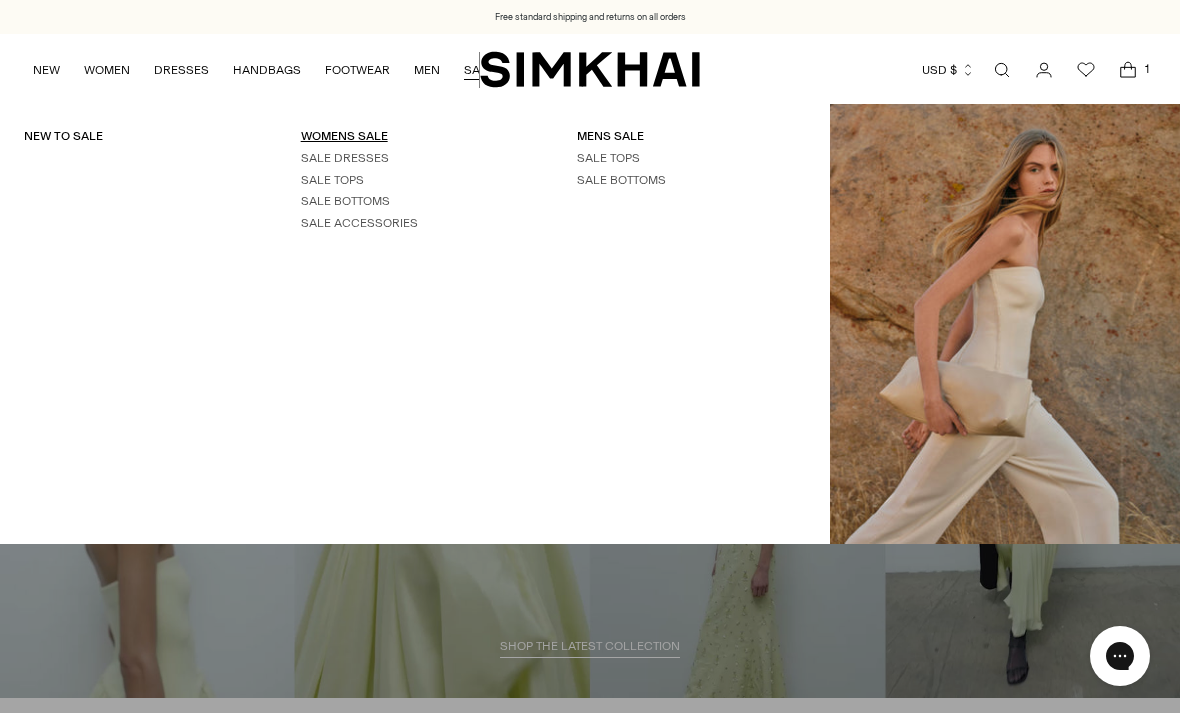 click on "WOMENS SALE" at bounding box center (344, 136) 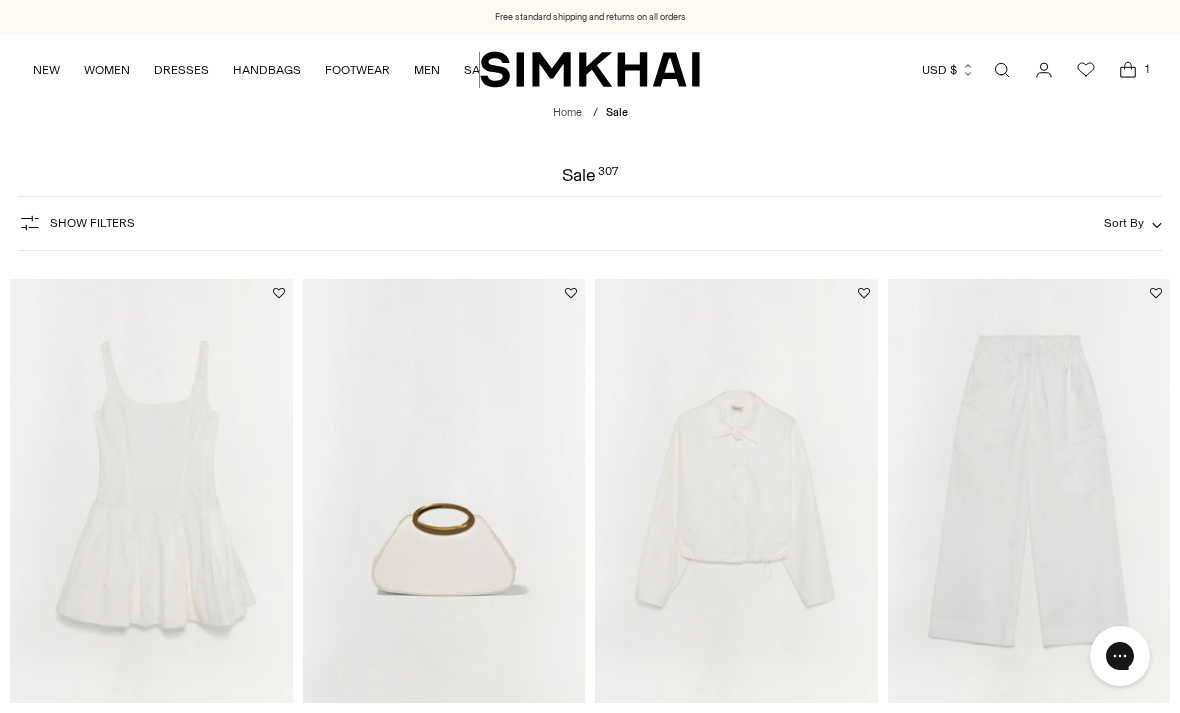 scroll, scrollTop: 0, scrollLeft: 0, axis: both 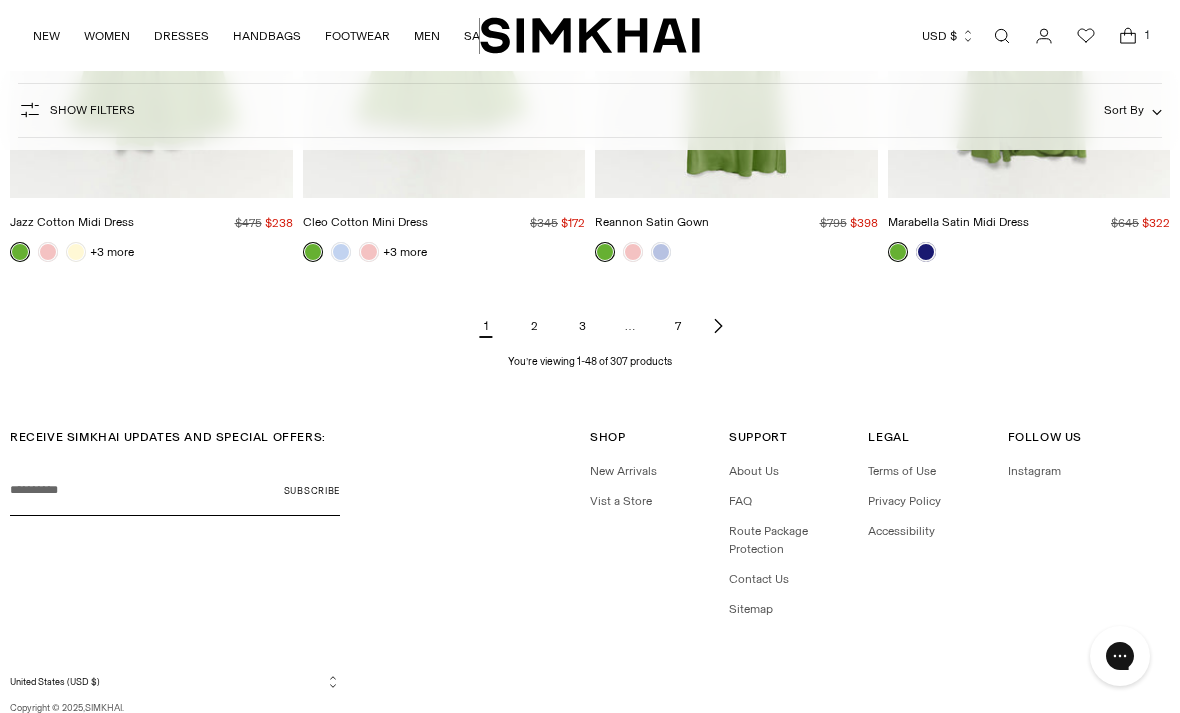 click on "2" at bounding box center (534, 326) 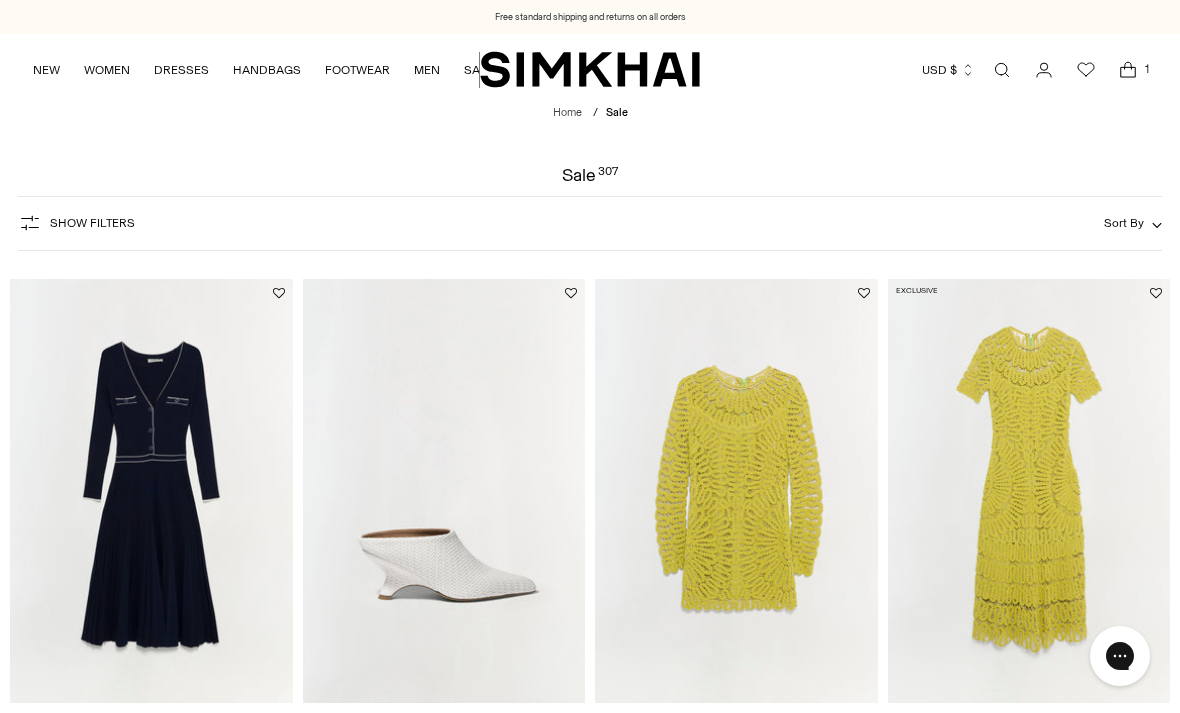 scroll, scrollTop: 0, scrollLeft: 0, axis: both 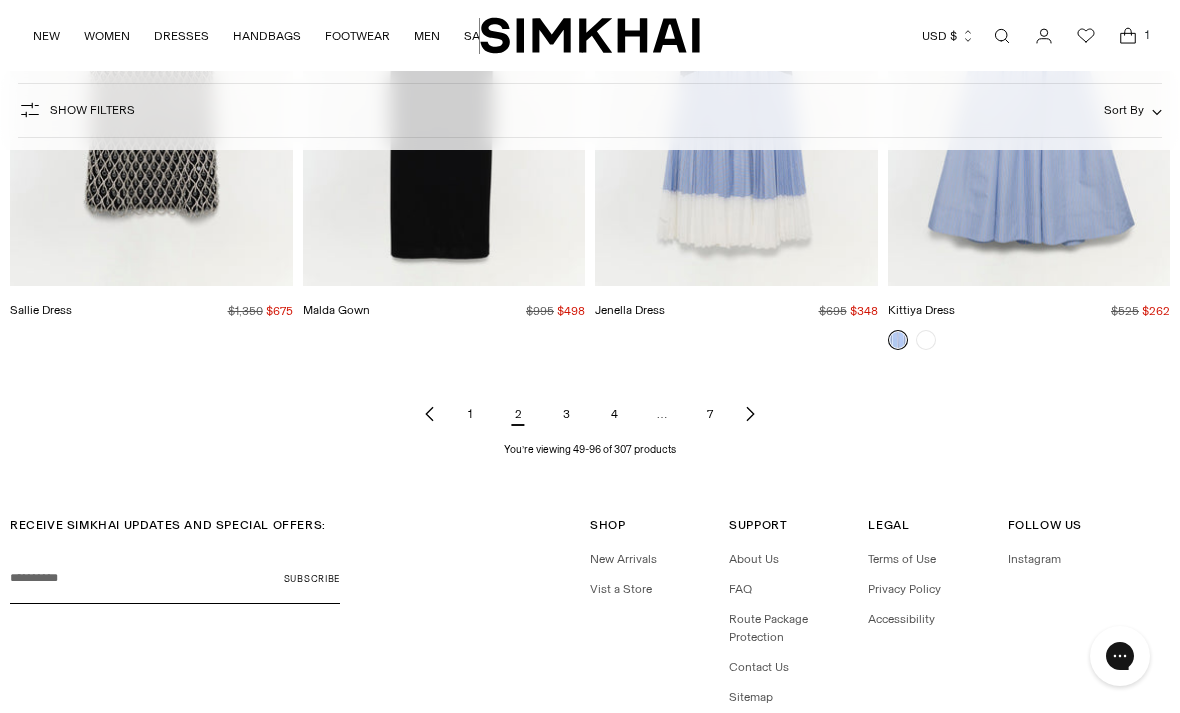 click on "3" at bounding box center (566, 414) 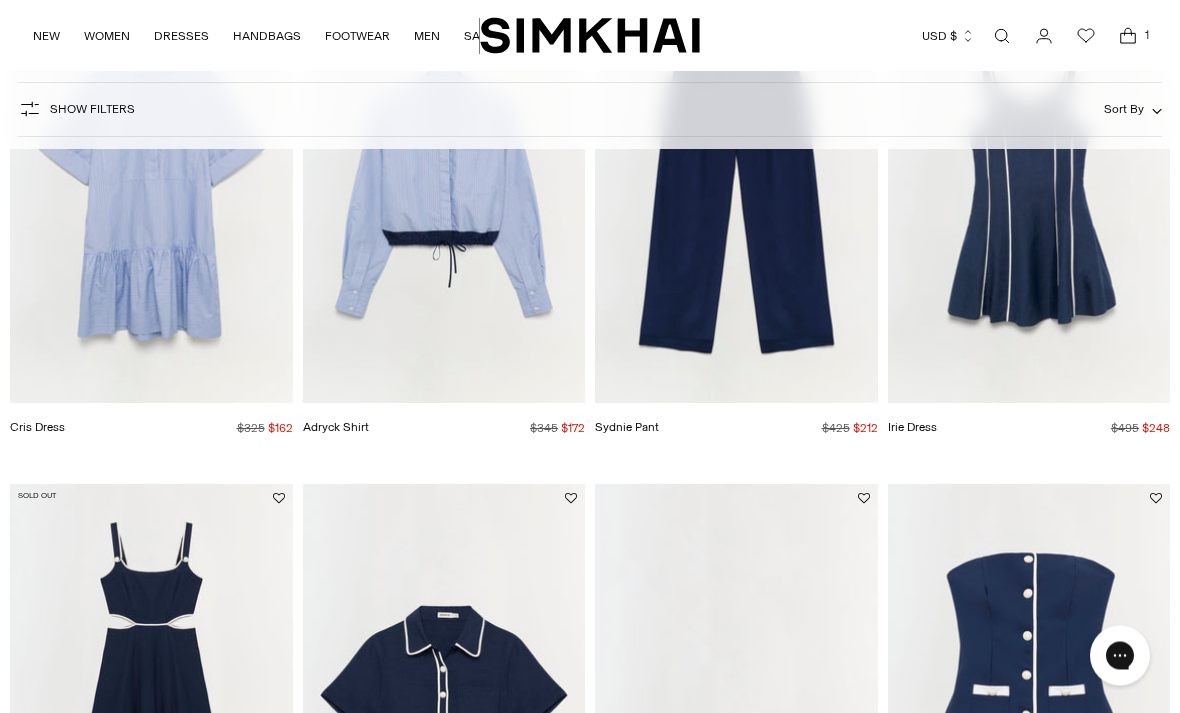 scroll, scrollTop: 373, scrollLeft: 0, axis: vertical 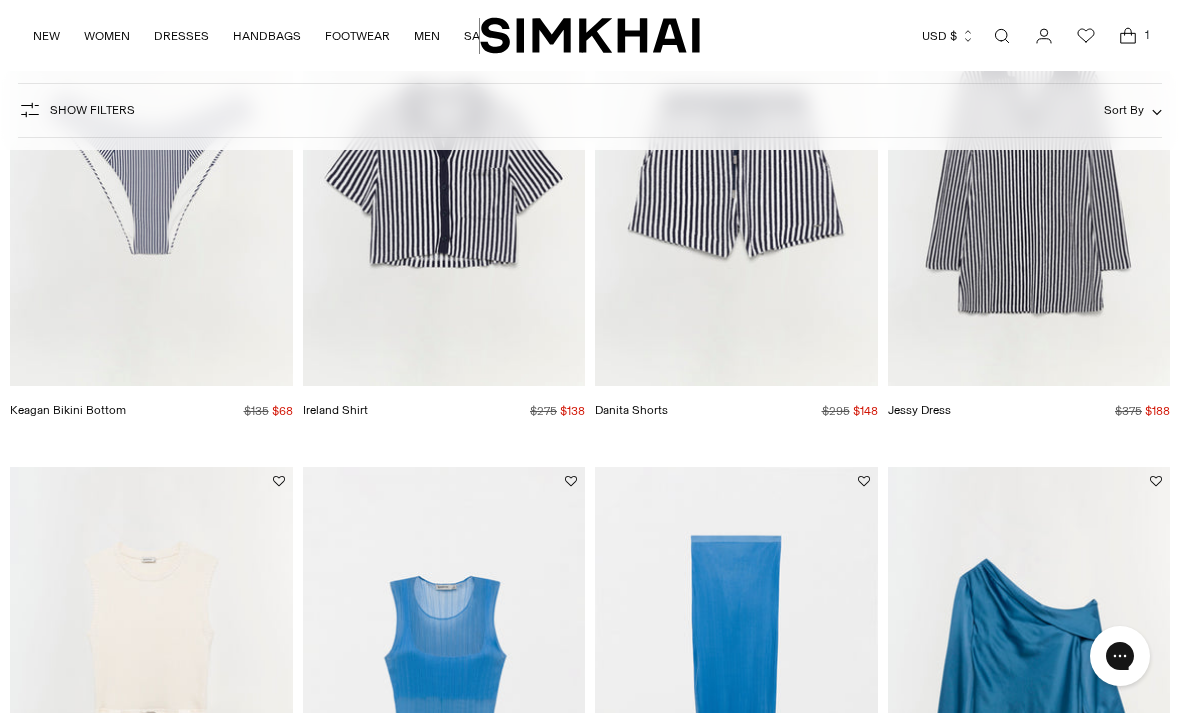 click on "1" at bounding box center (1147, 35) 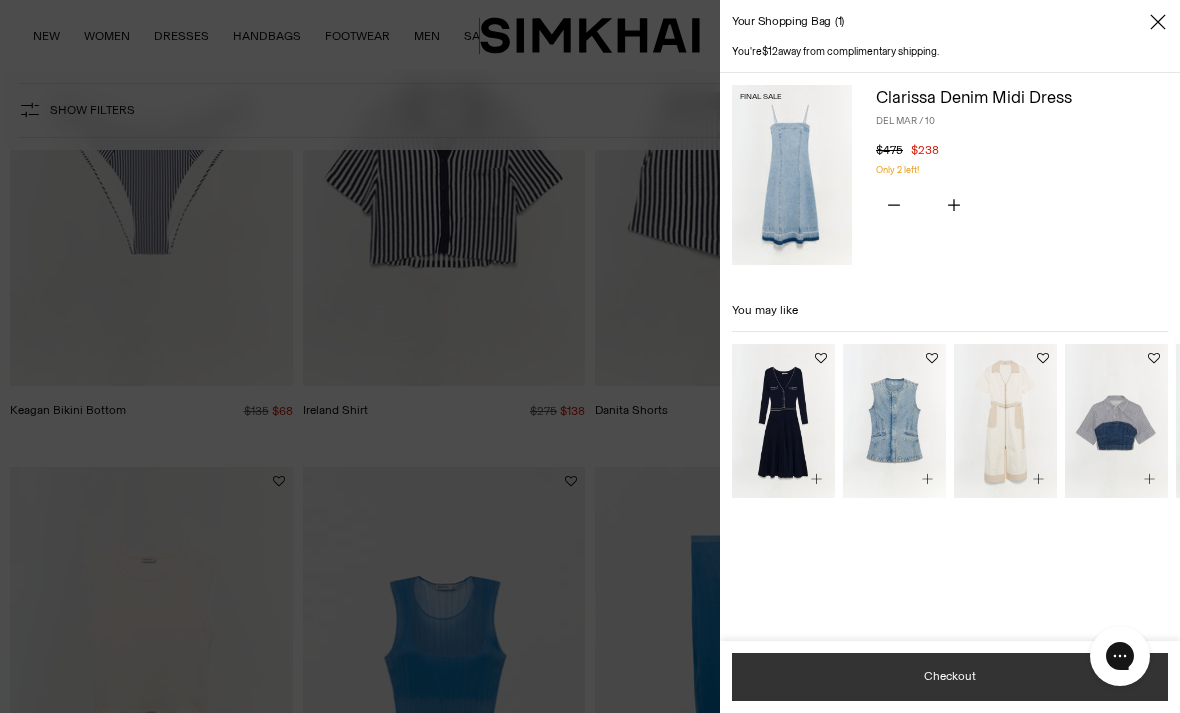 click on "Checkout" at bounding box center (950, 677) 